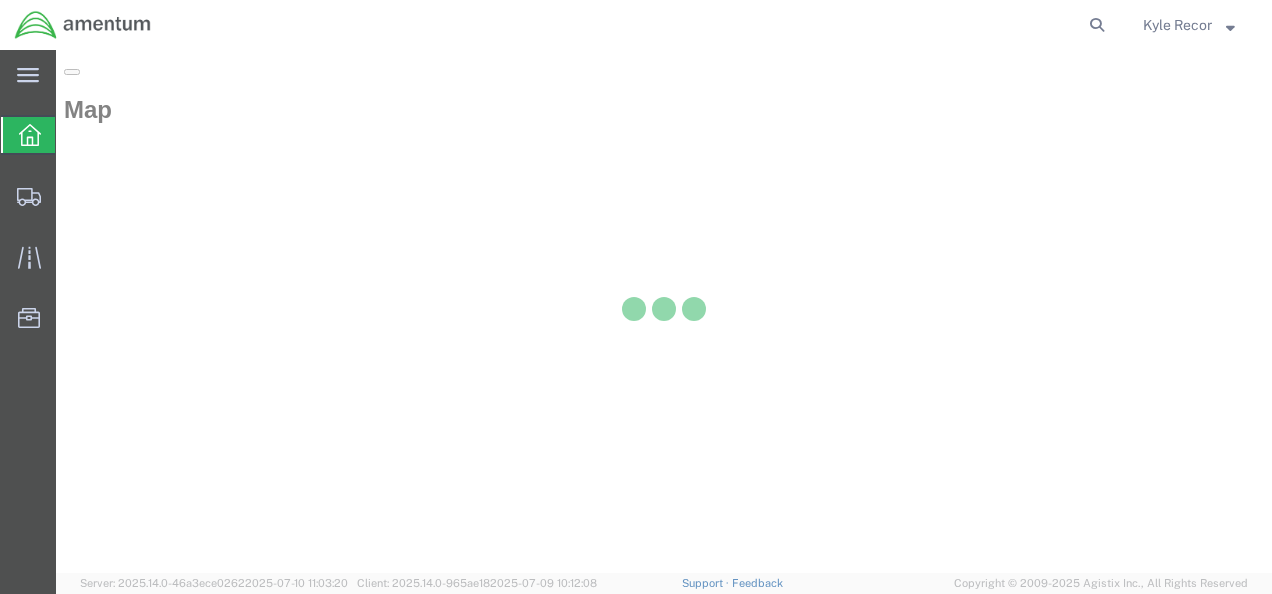 scroll, scrollTop: 0, scrollLeft: 0, axis: both 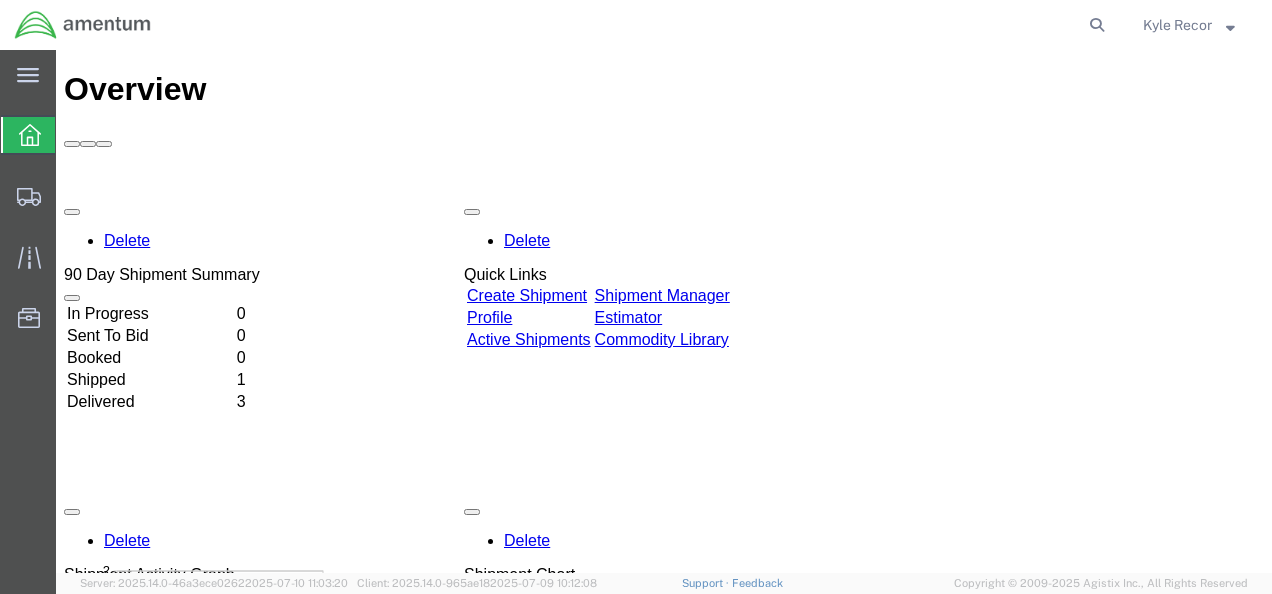 click on "Create Shipment" at bounding box center (527, 295) 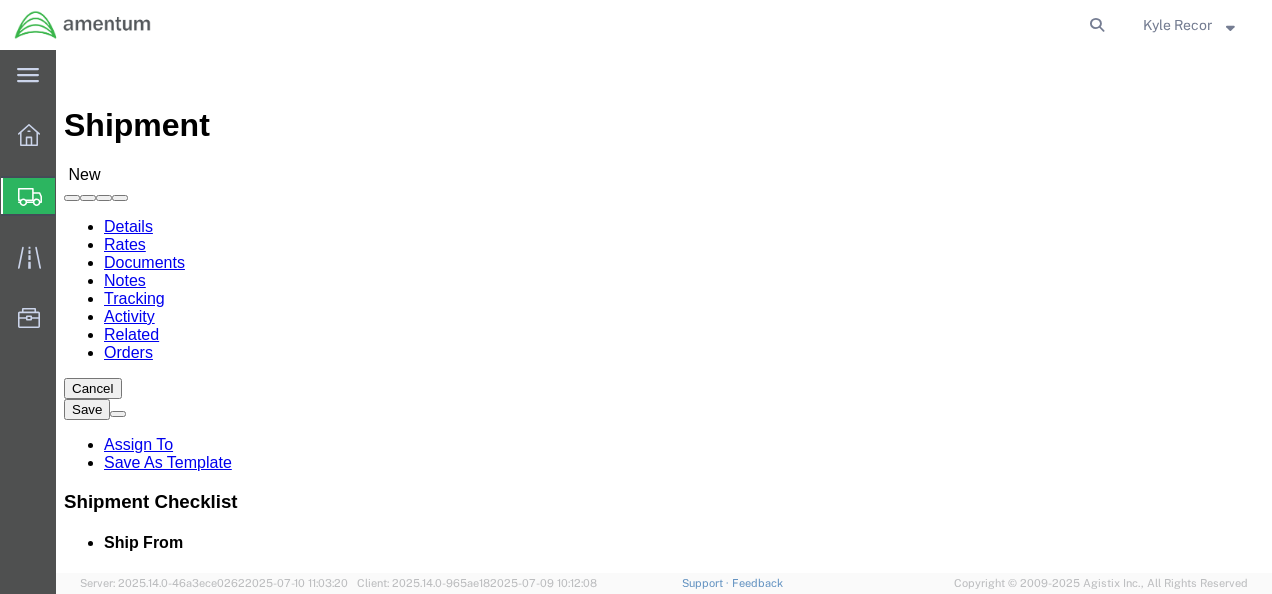 select 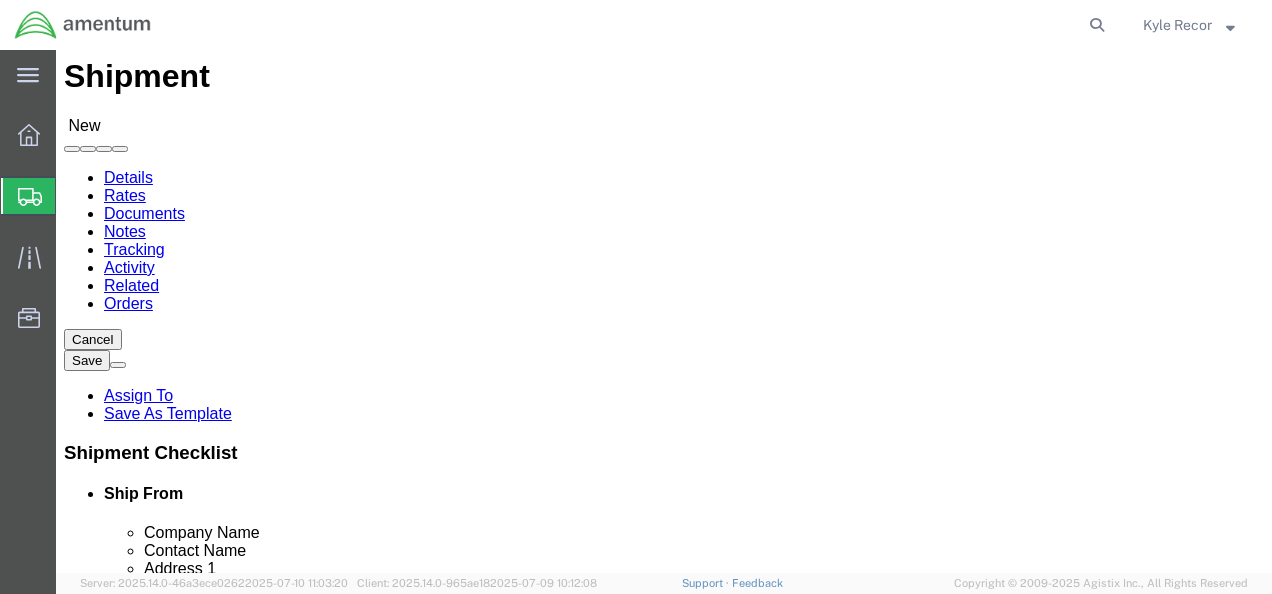 scroll, scrollTop: 44, scrollLeft: 0, axis: vertical 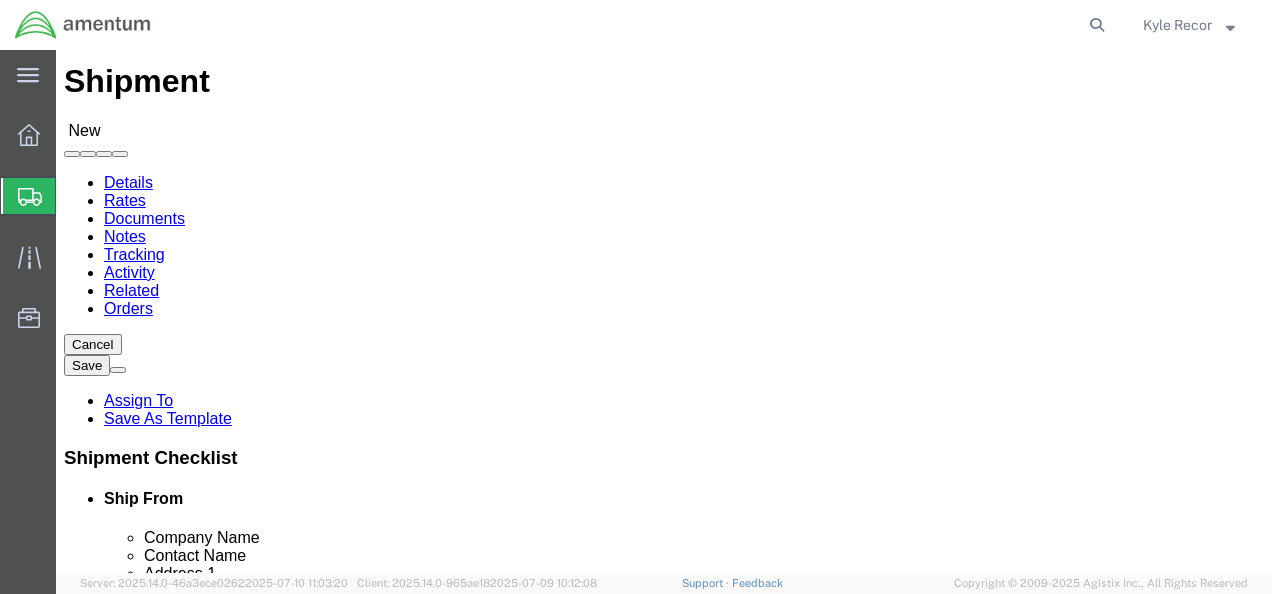 click 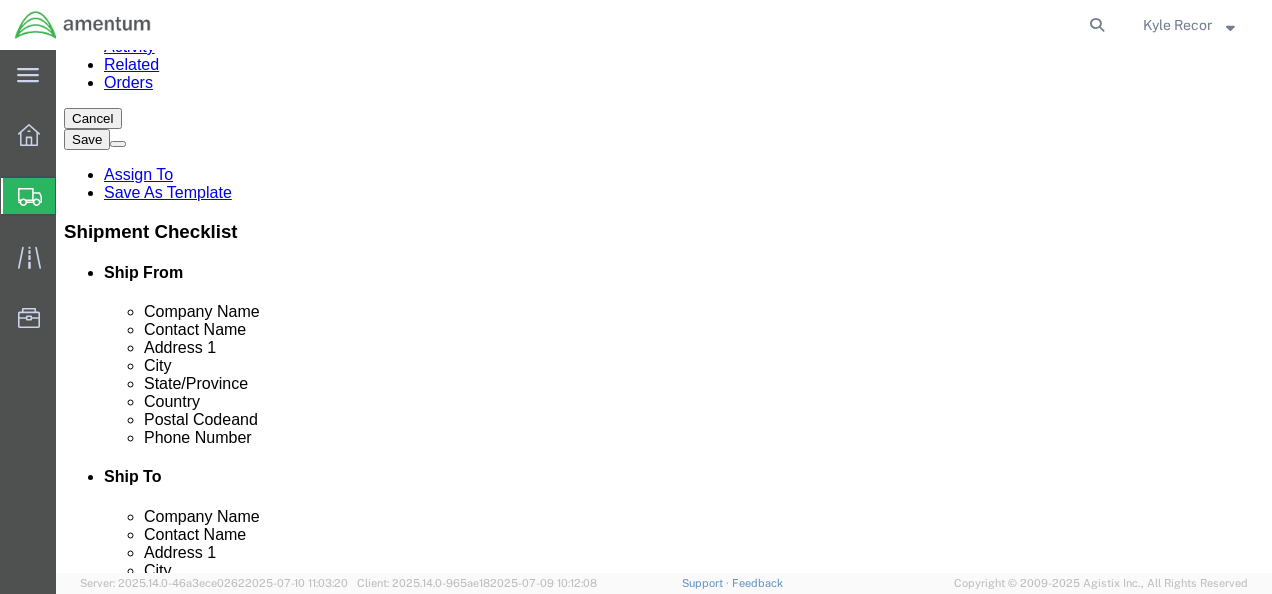 scroll, scrollTop: 279, scrollLeft: 0, axis: vertical 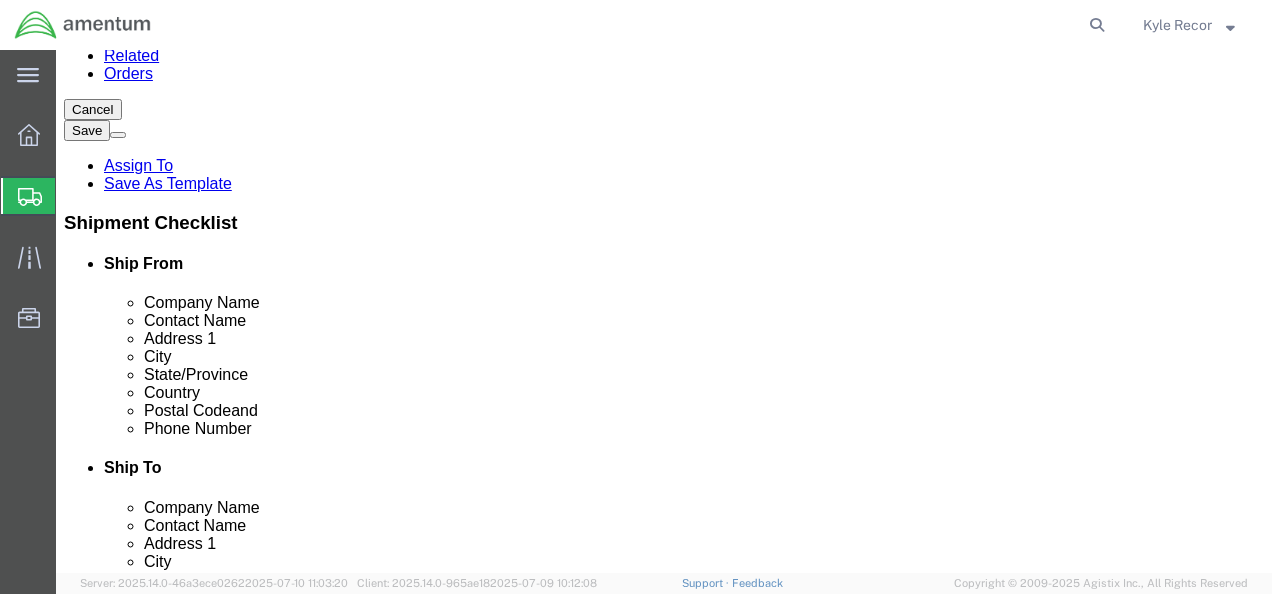 type on "BLDG [NUMBER] [STREET]" 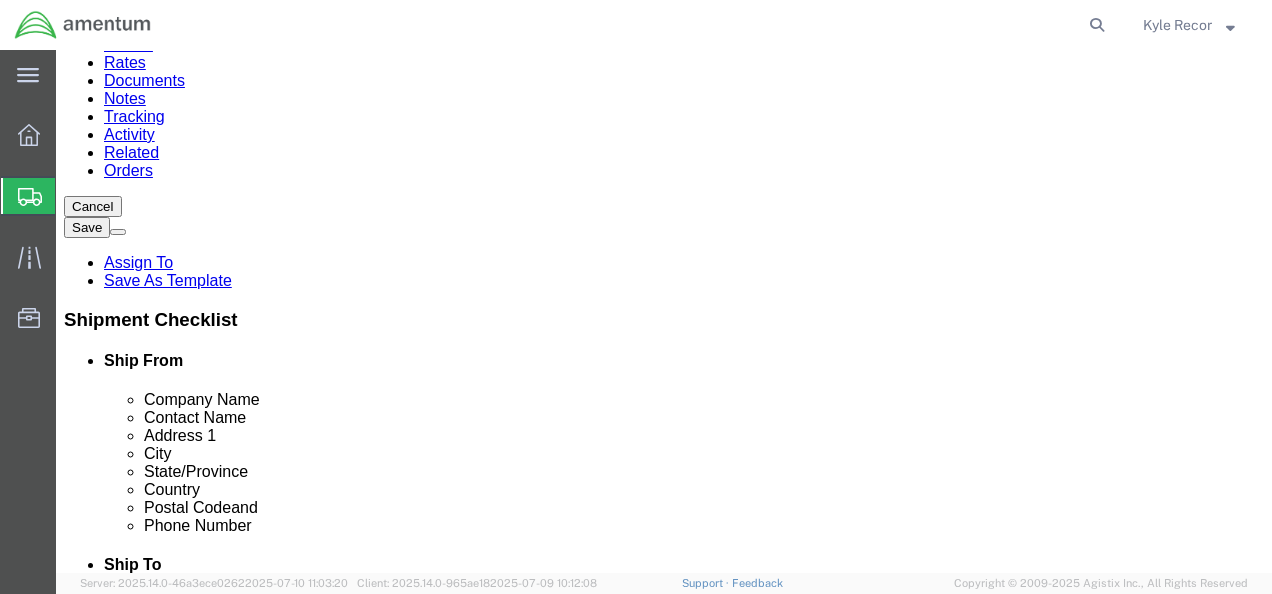 scroll, scrollTop: 179, scrollLeft: 0, axis: vertical 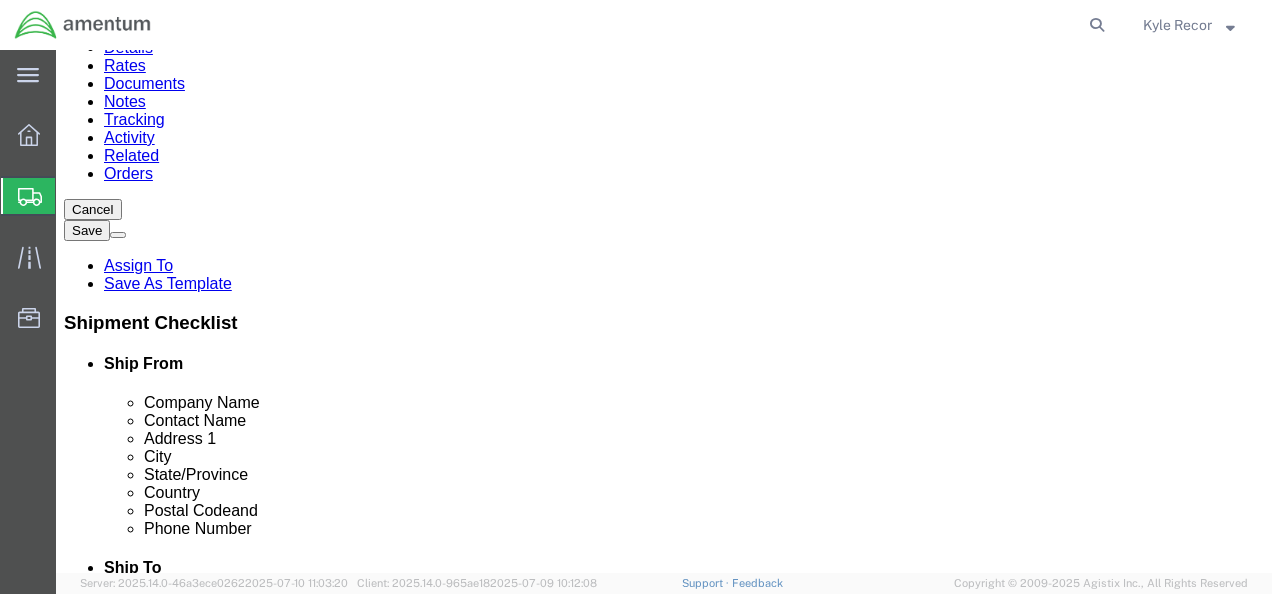 type on "[PHONE]" 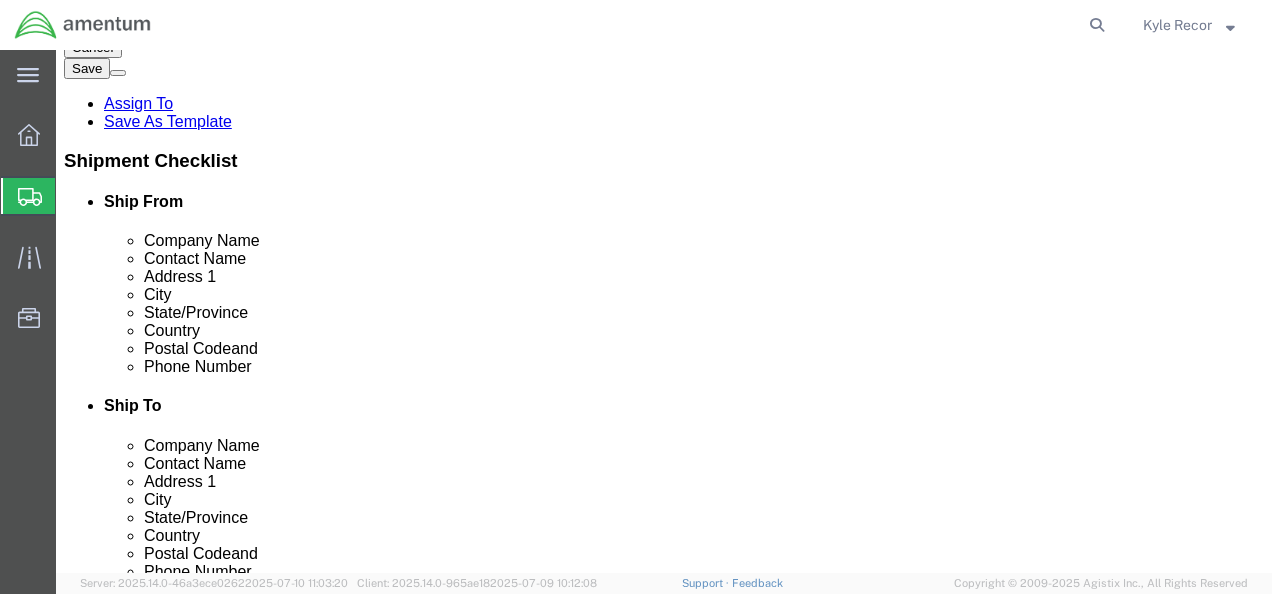 scroll, scrollTop: 386, scrollLeft: 0, axis: vertical 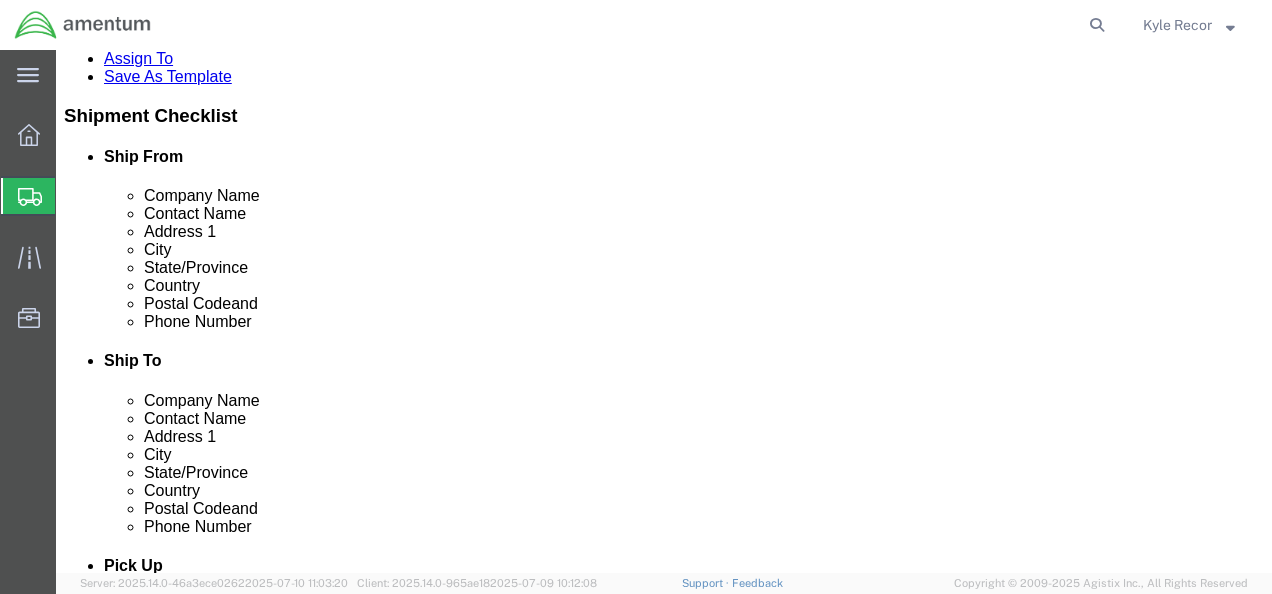 type on "[FIRST] [LAST]" 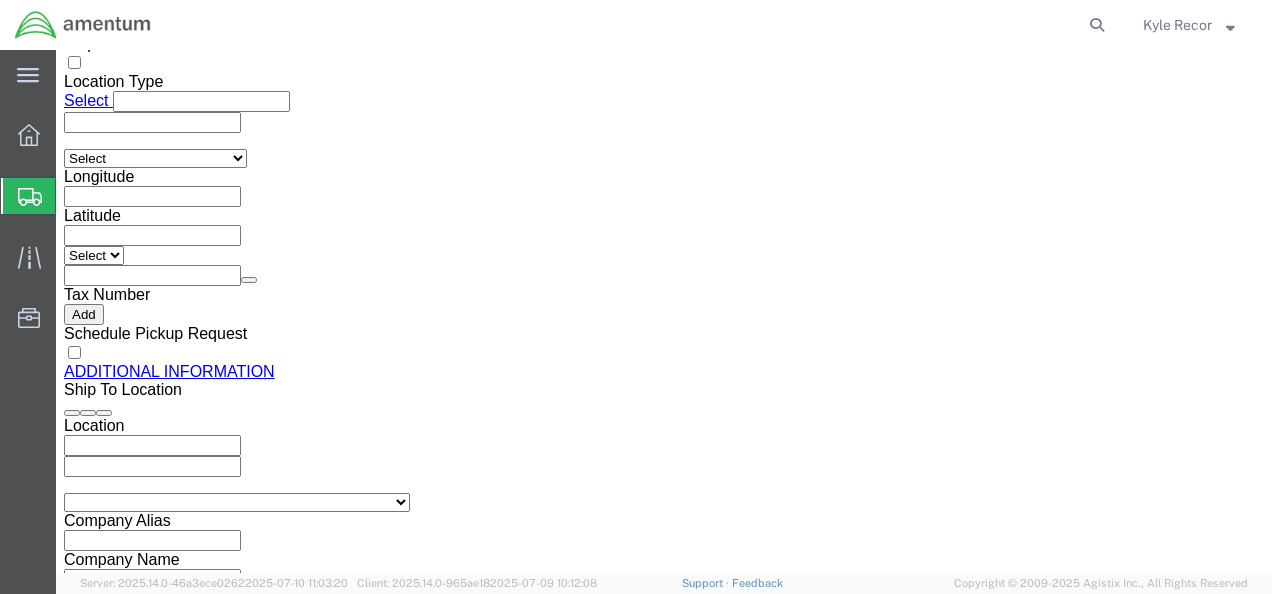 scroll, scrollTop: 1810, scrollLeft: 0, axis: vertical 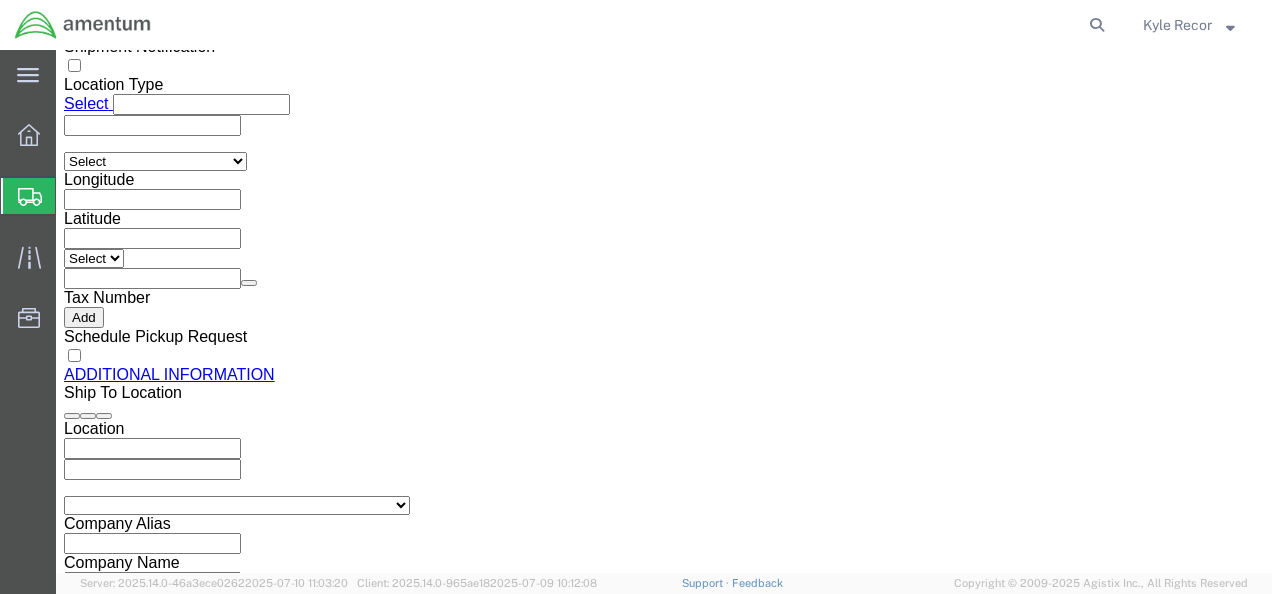 type on "[PHONE]" 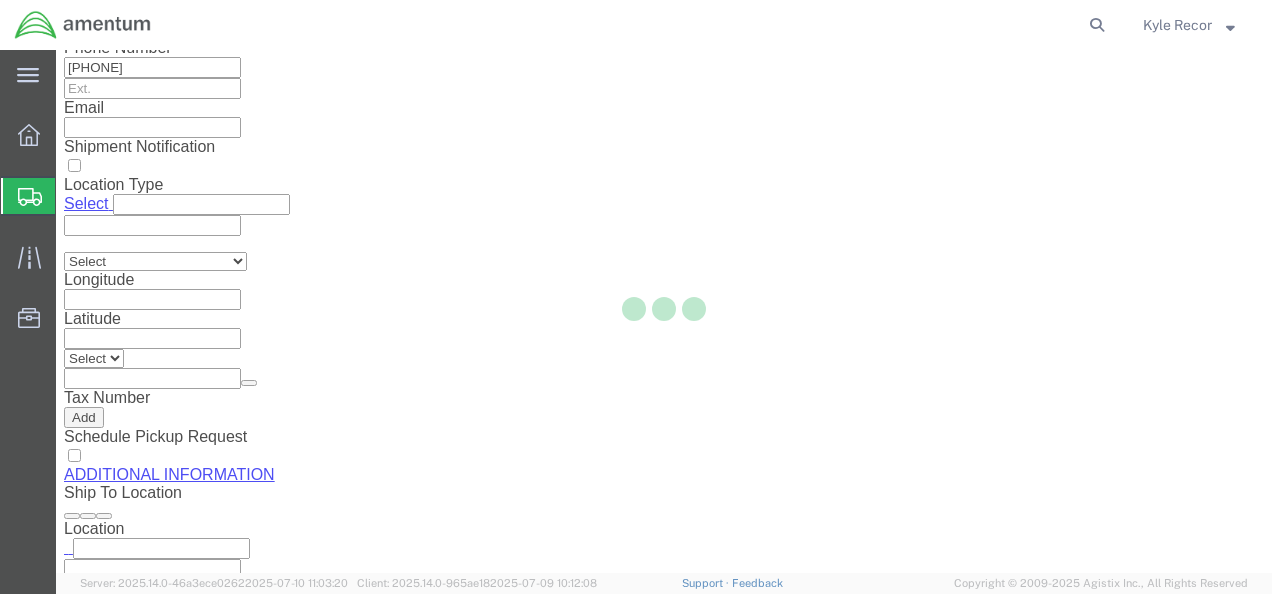 scroll, scrollTop: 0, scrollLeft: 0, axis: both 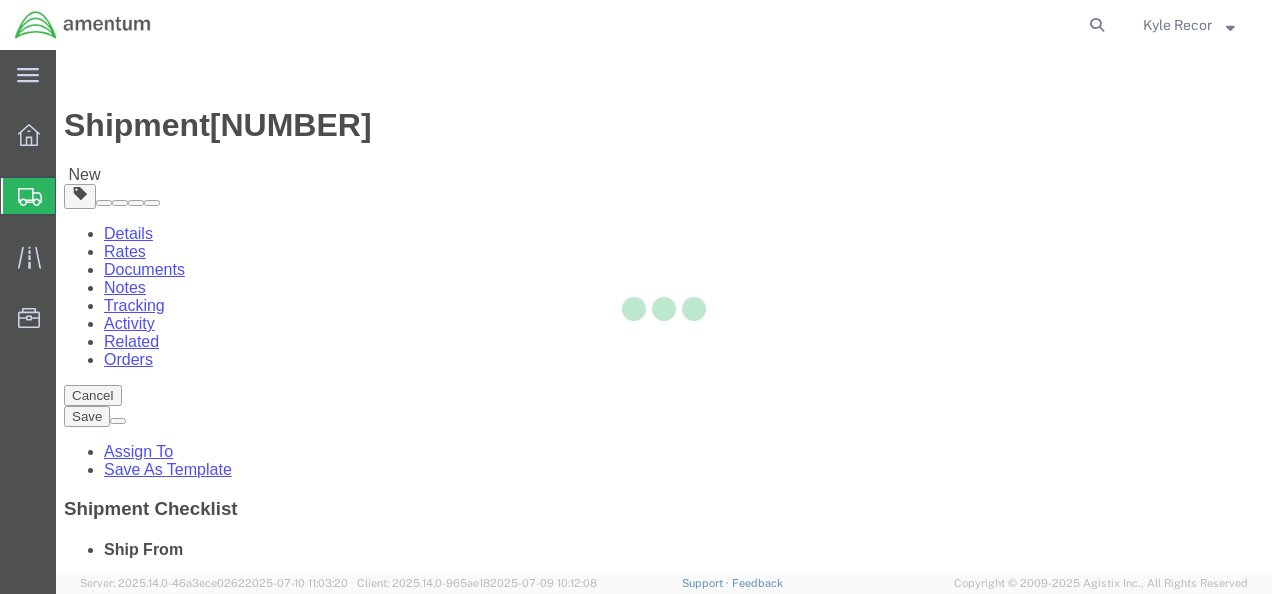 select on "CBOX" 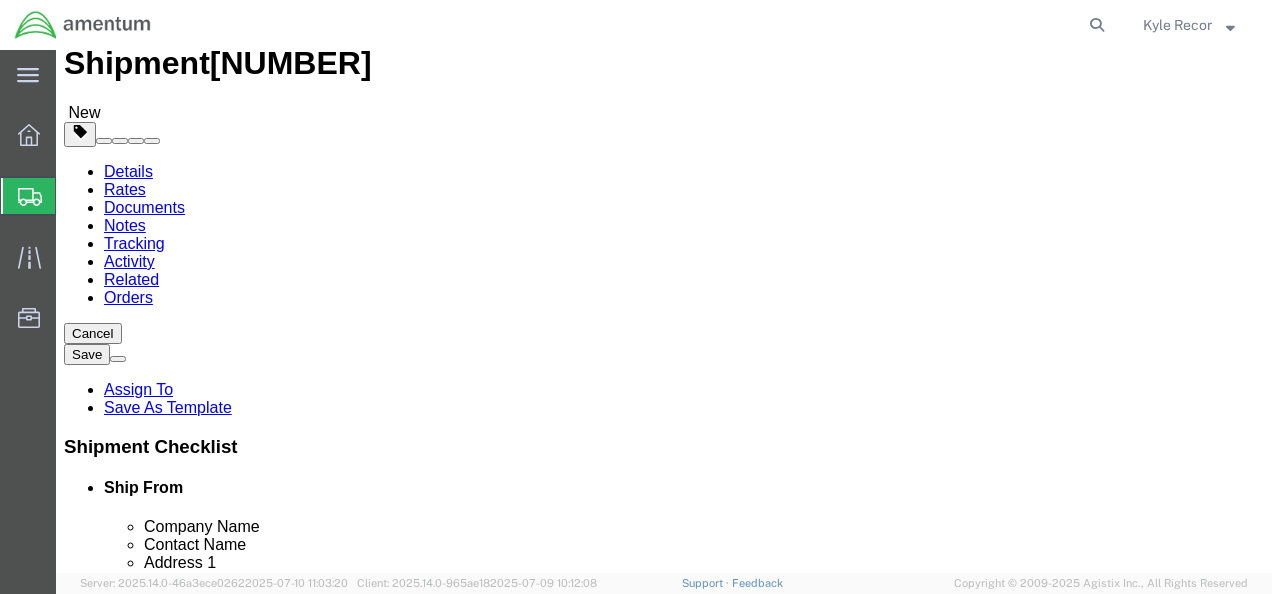scroll, scrollTop: 66, scrollLeft: 0, axis: vertical 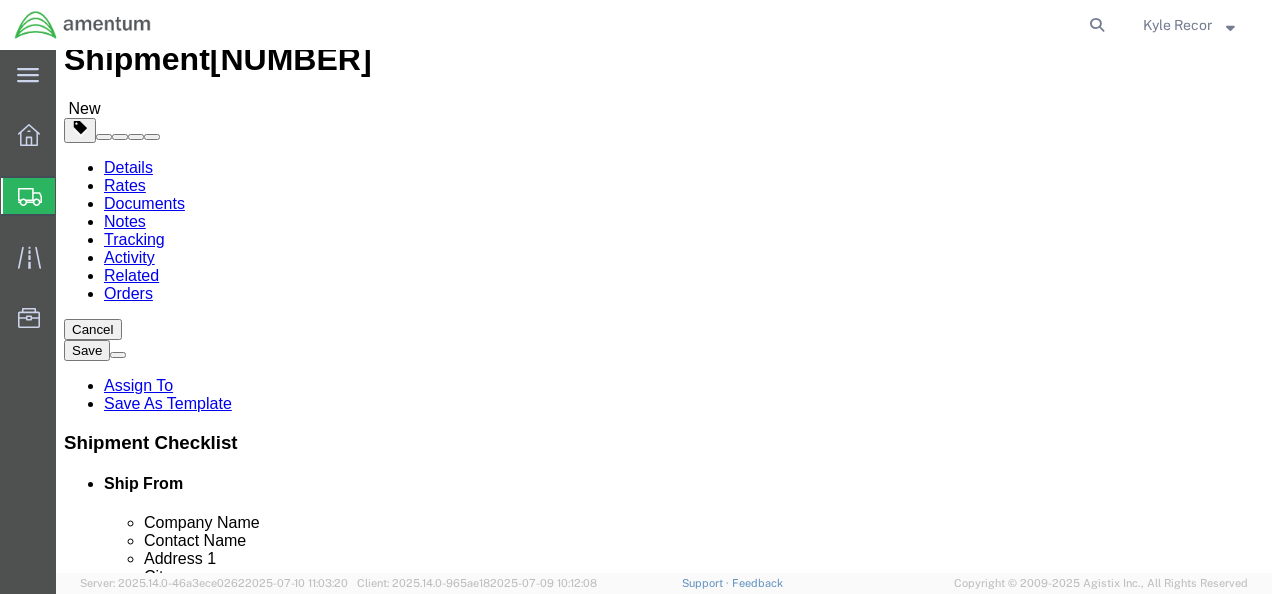 click 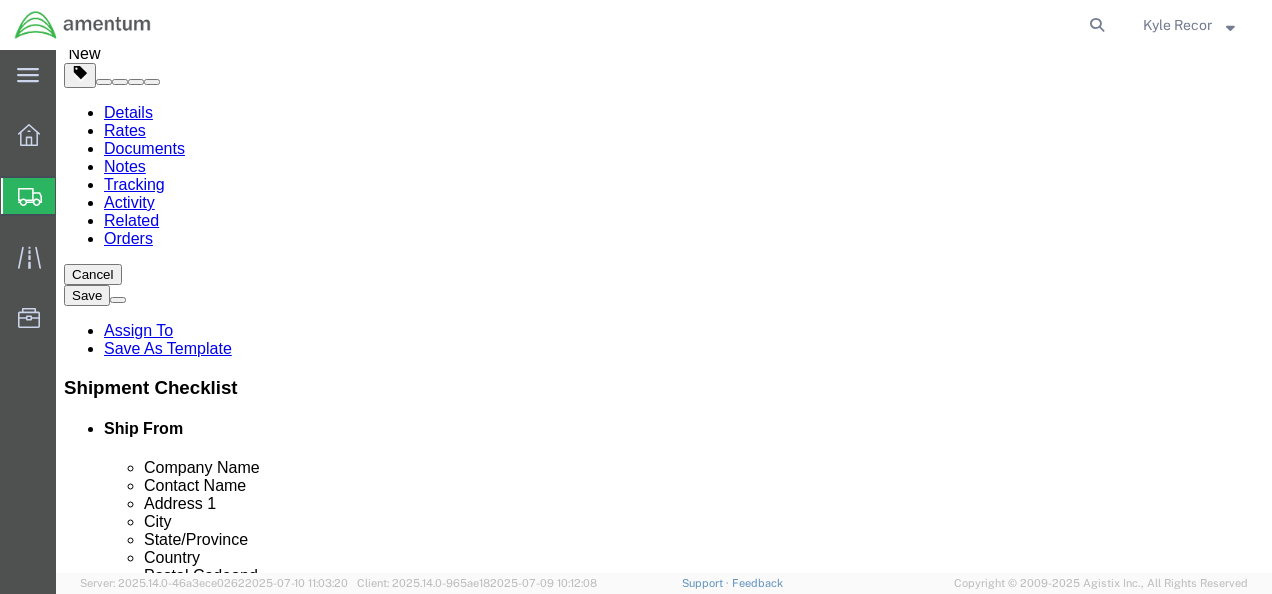scroll, scrollTop: 125, scrollLeft: 0, axis: vertical 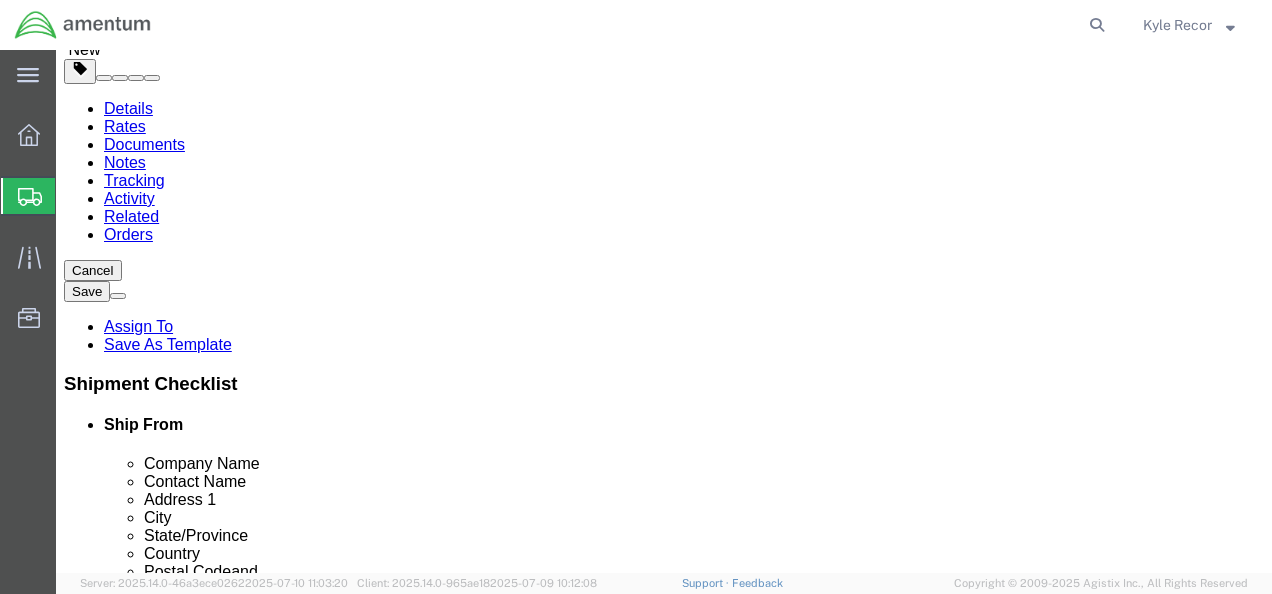 type on "70.00" 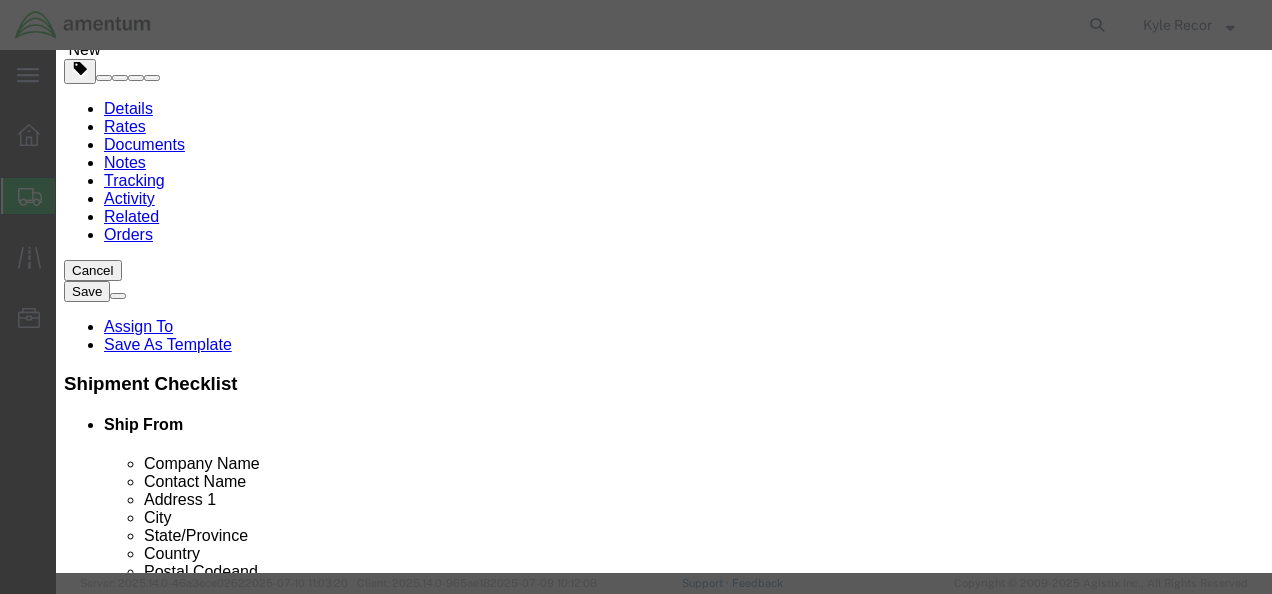 click 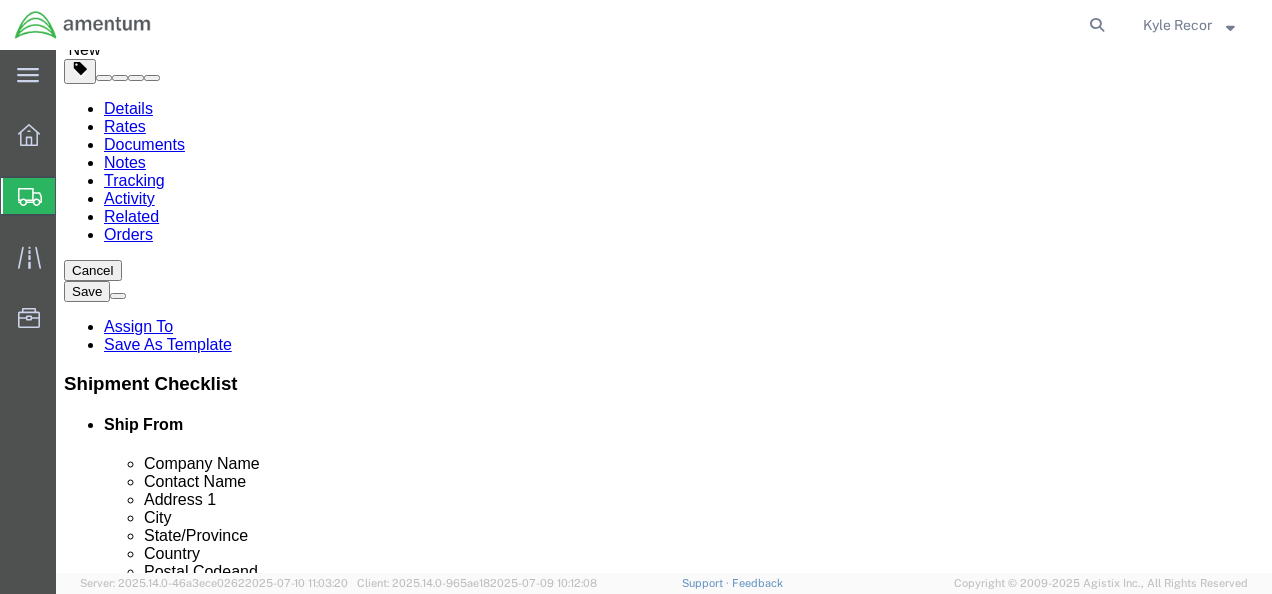 click on "Add Package" 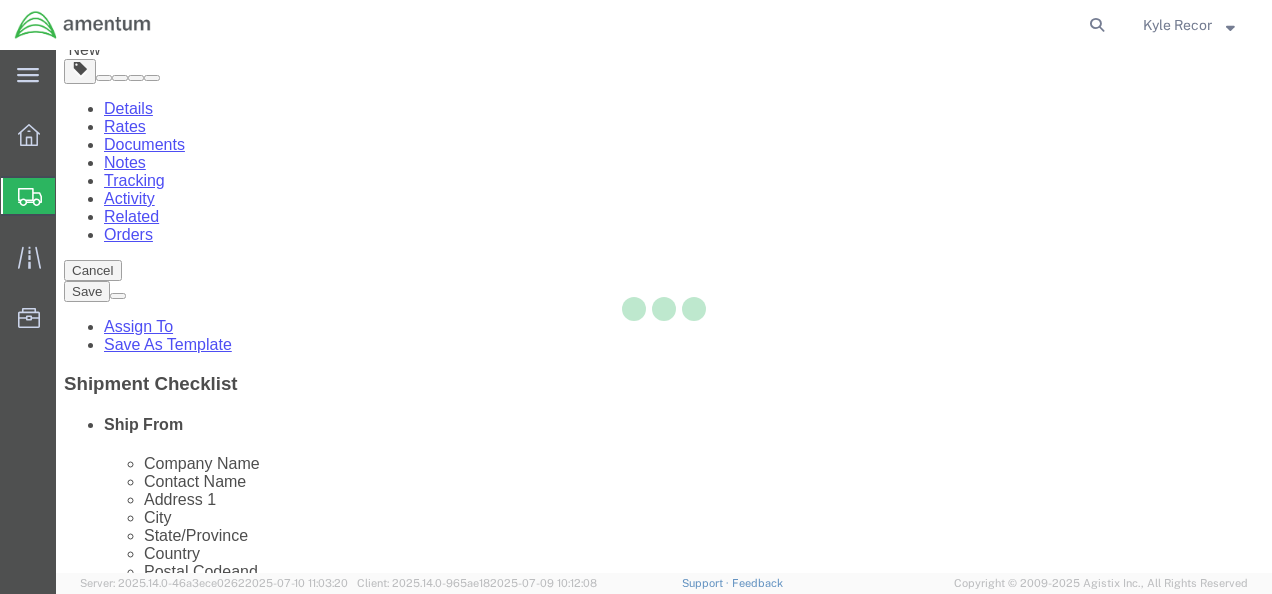 select on "CBOX" 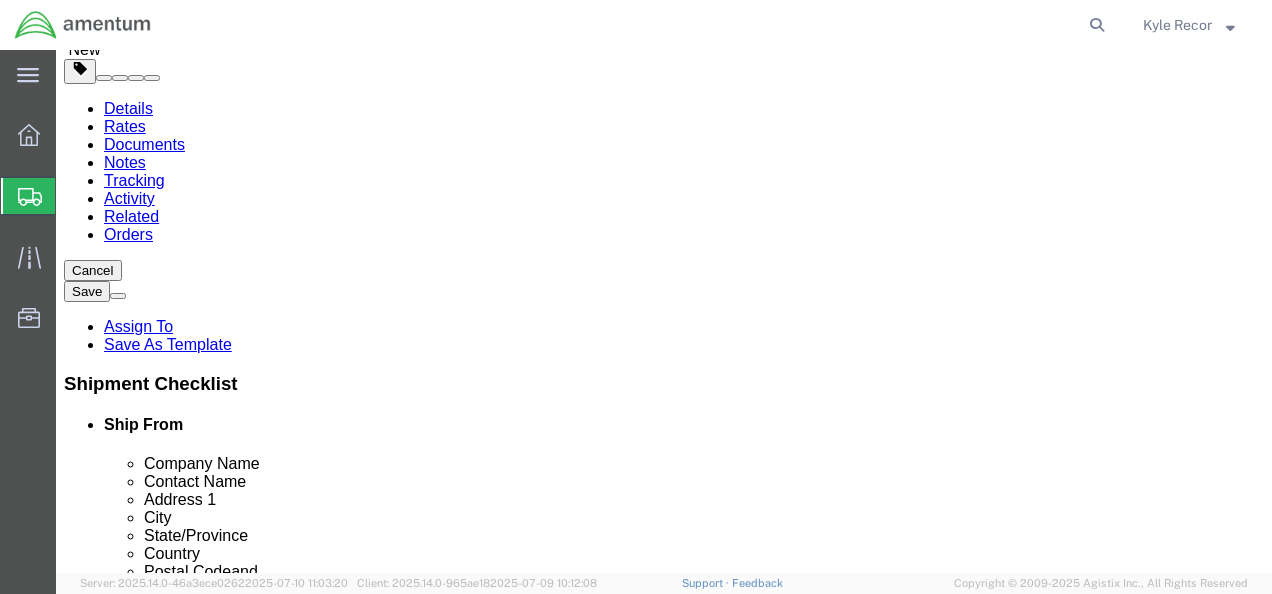 click 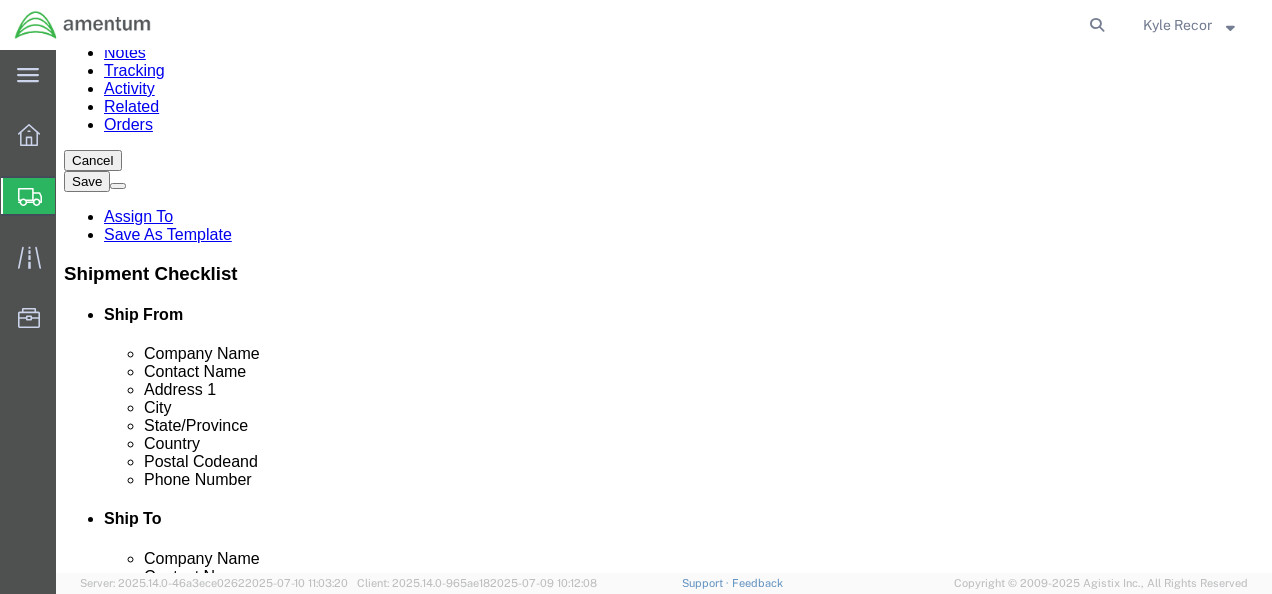 scroll, scrollTop: 239, scrollLeft: 0, axis: vertical 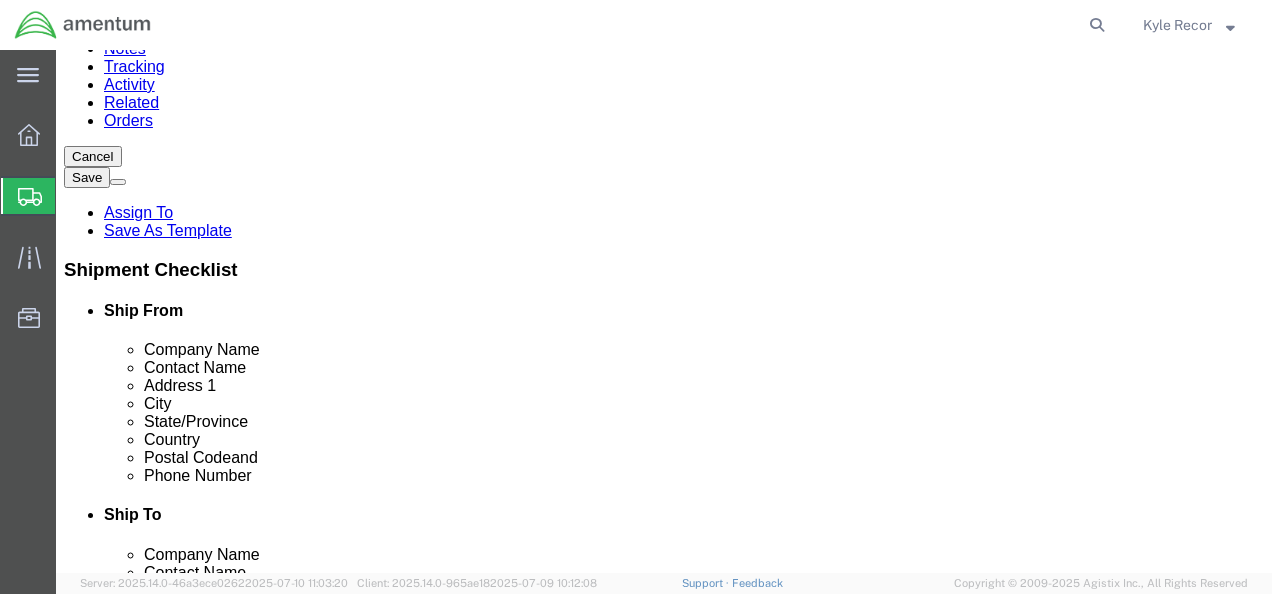 type on "22.00" 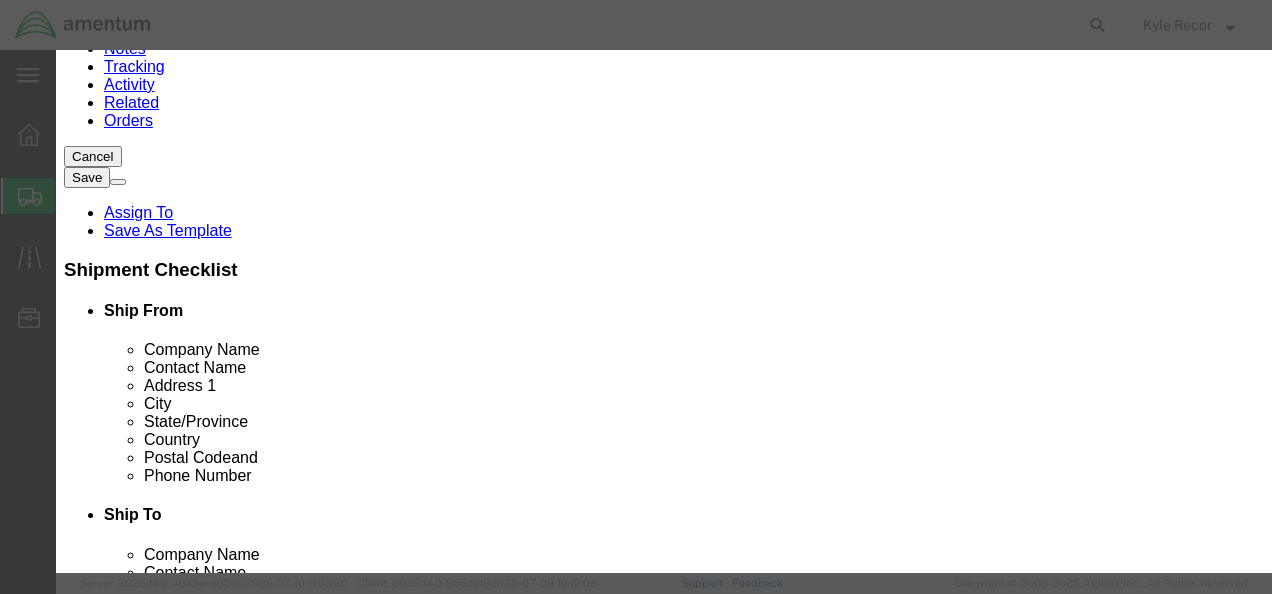 click 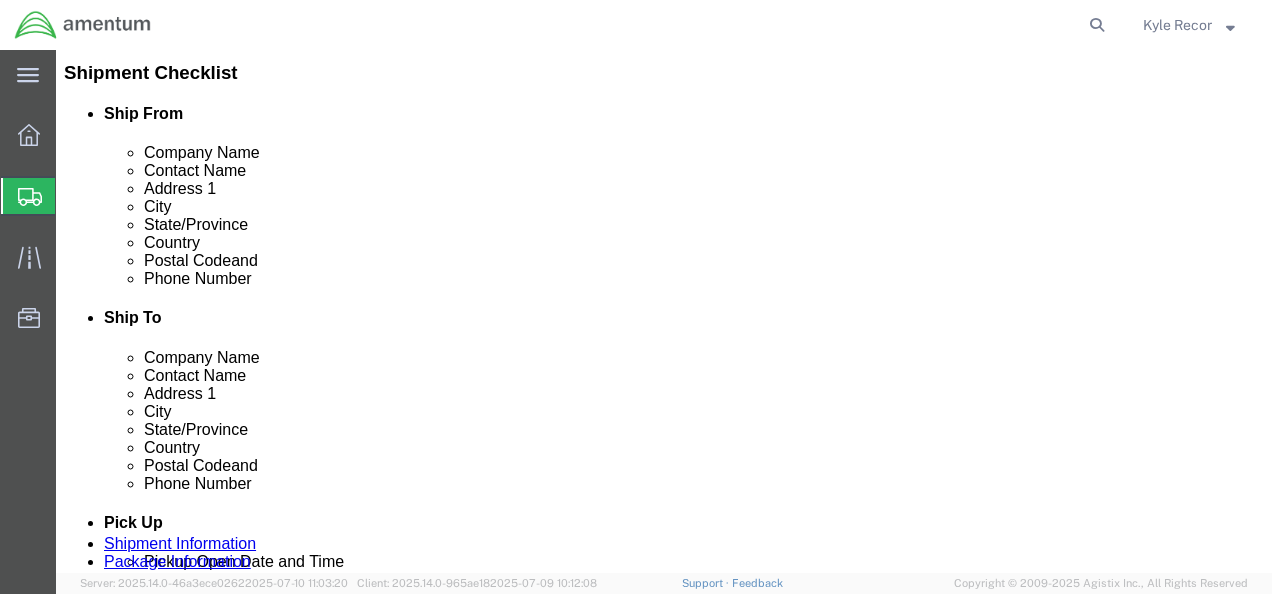 scroll, scrollTop: 454, scrollLeft: 0, axis: vertical 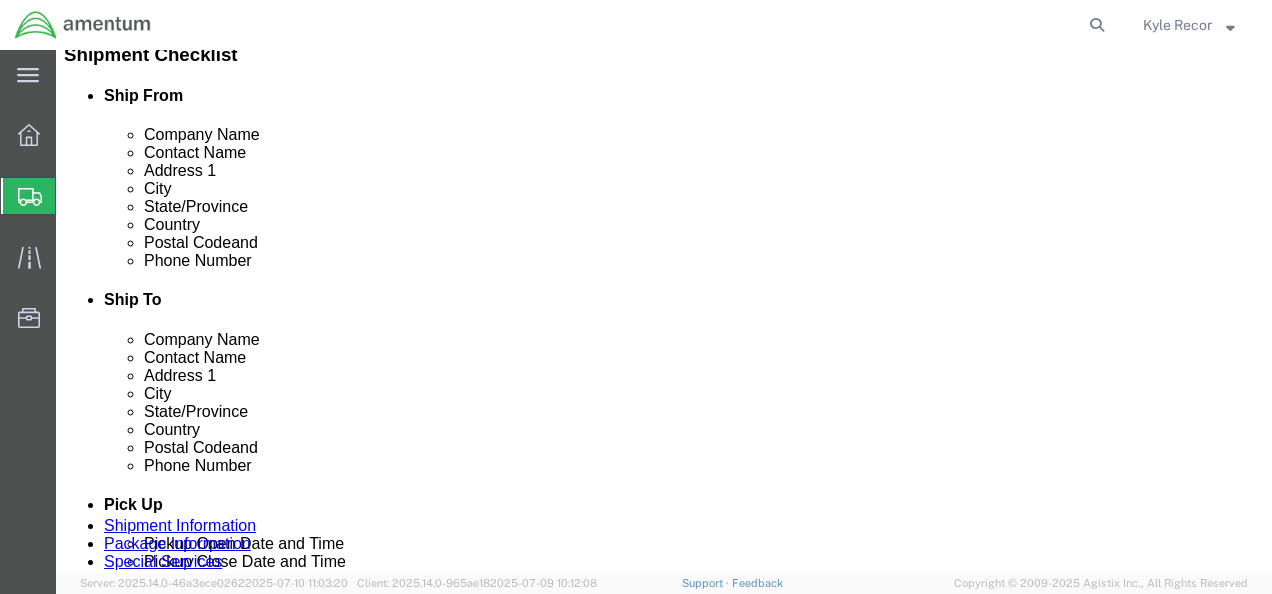 click on "Add Package" 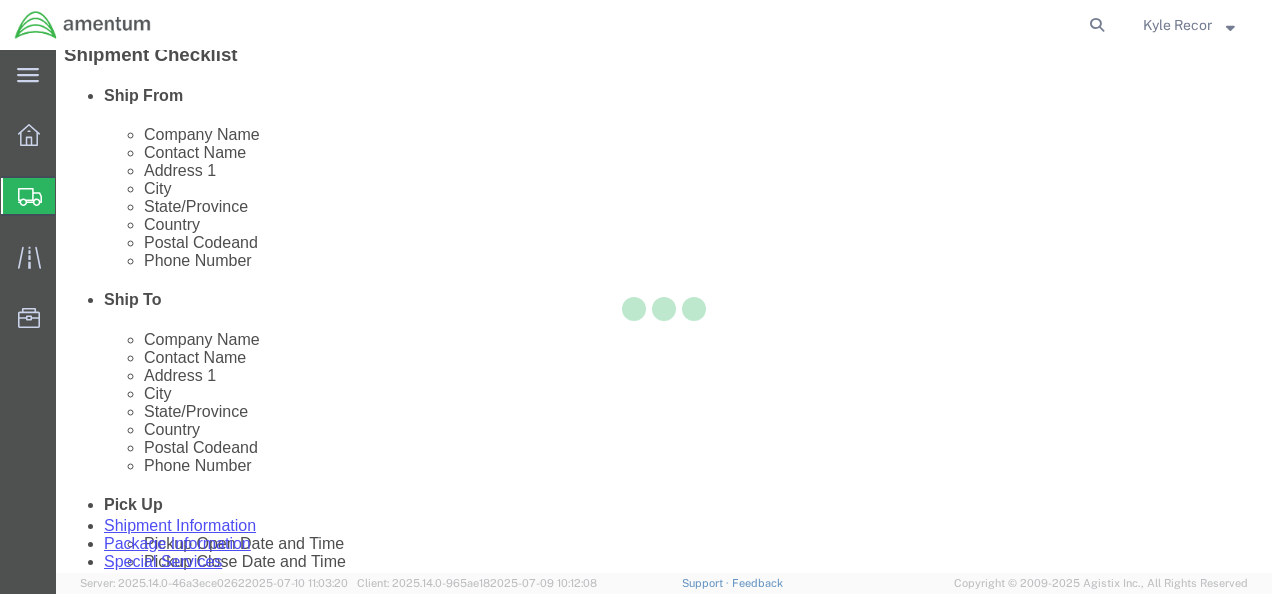 scroll, scrollTop: 252, scrollLeft: 0, axis: vertical 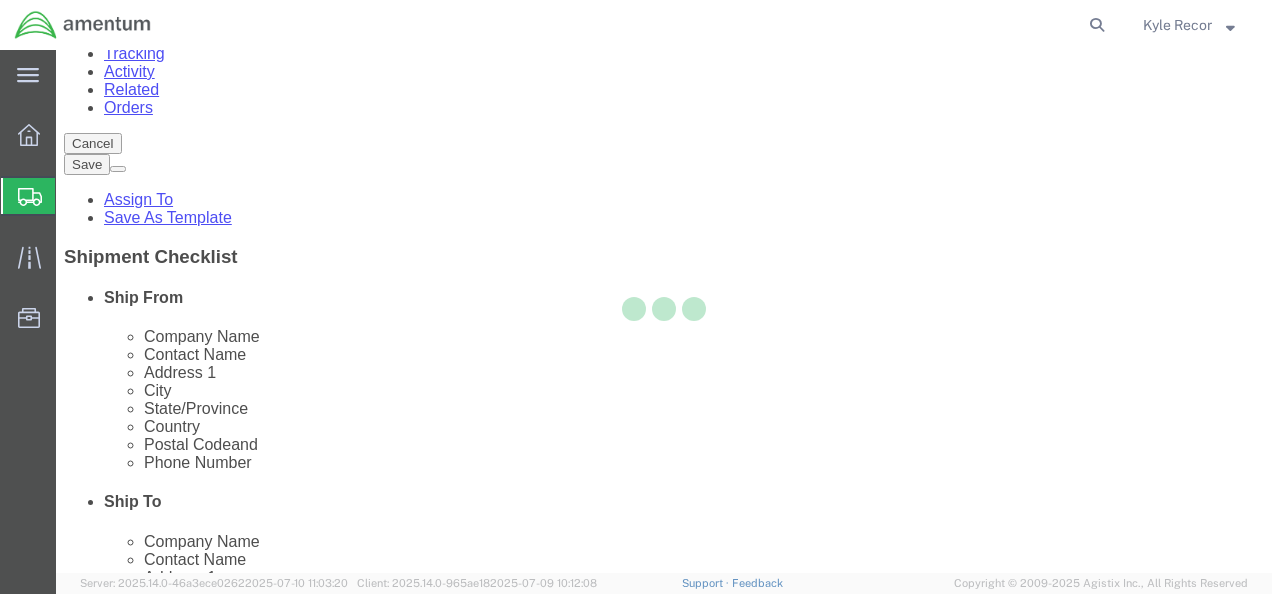 select on "CBOX" 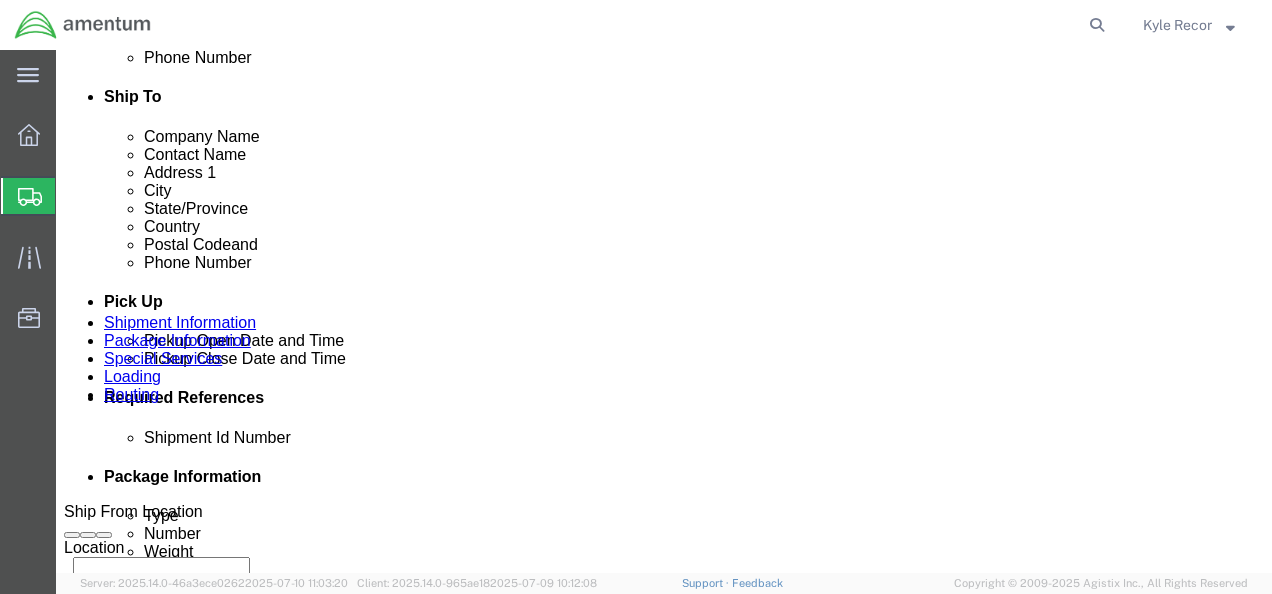 scroll, scrollTop: 650, scrollLeft: 0, axis: vertical 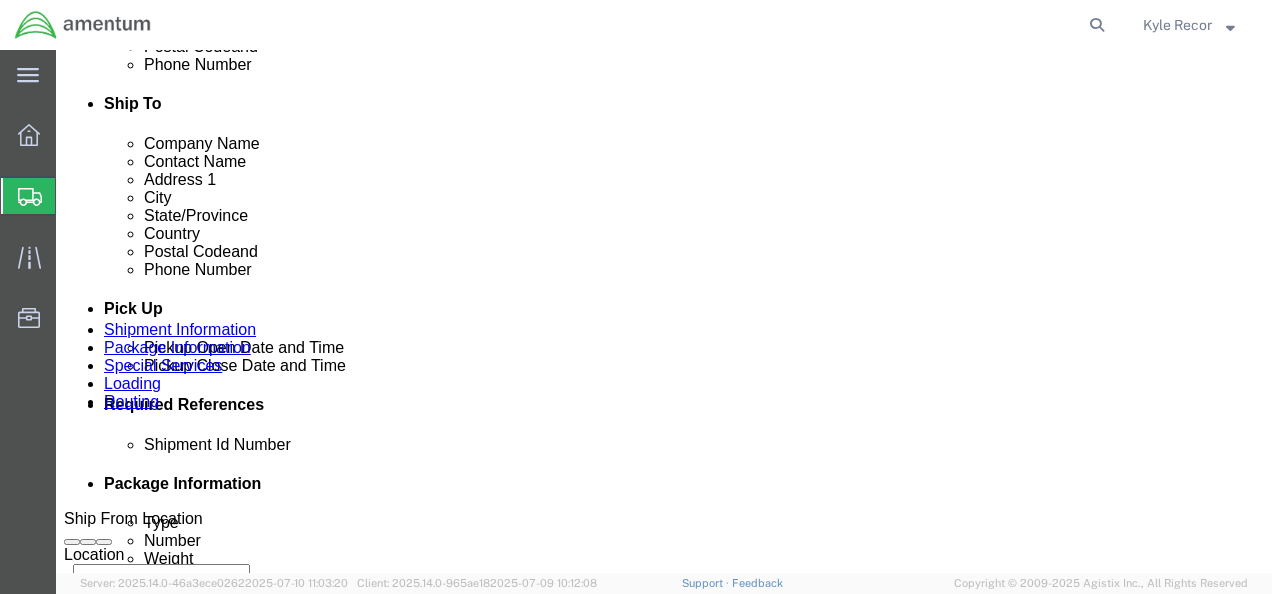 click 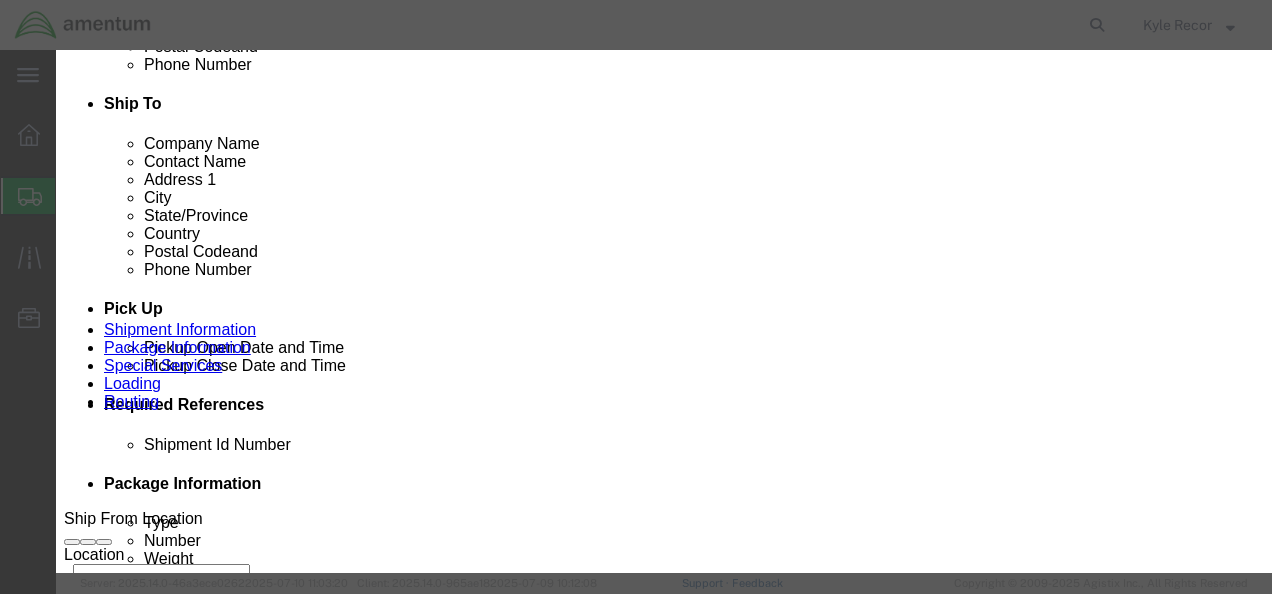 click on "Commodity library" 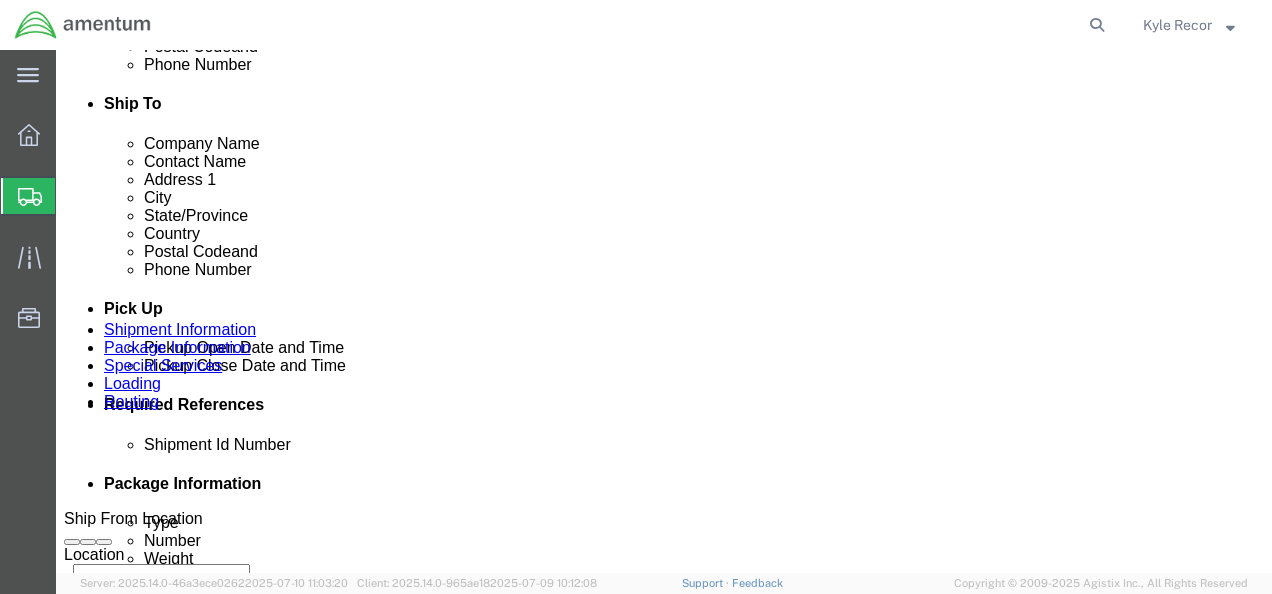 scroll, scrollTop: 851, scrollLeft: 0, axis: vertical 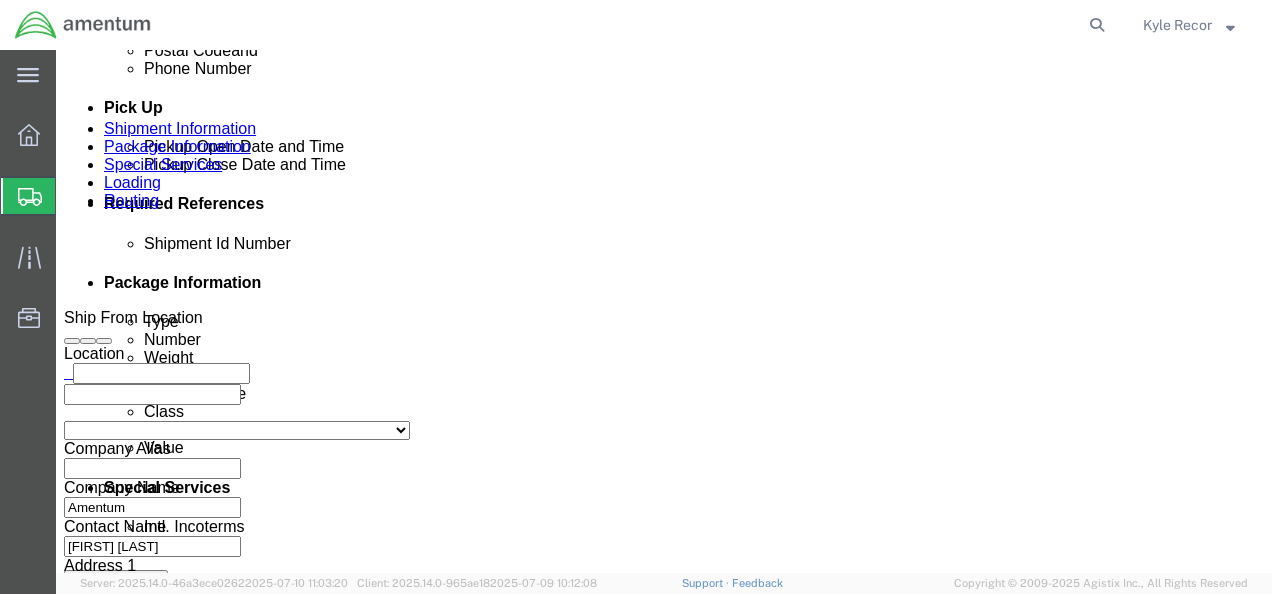 click on "Rate Shipment" 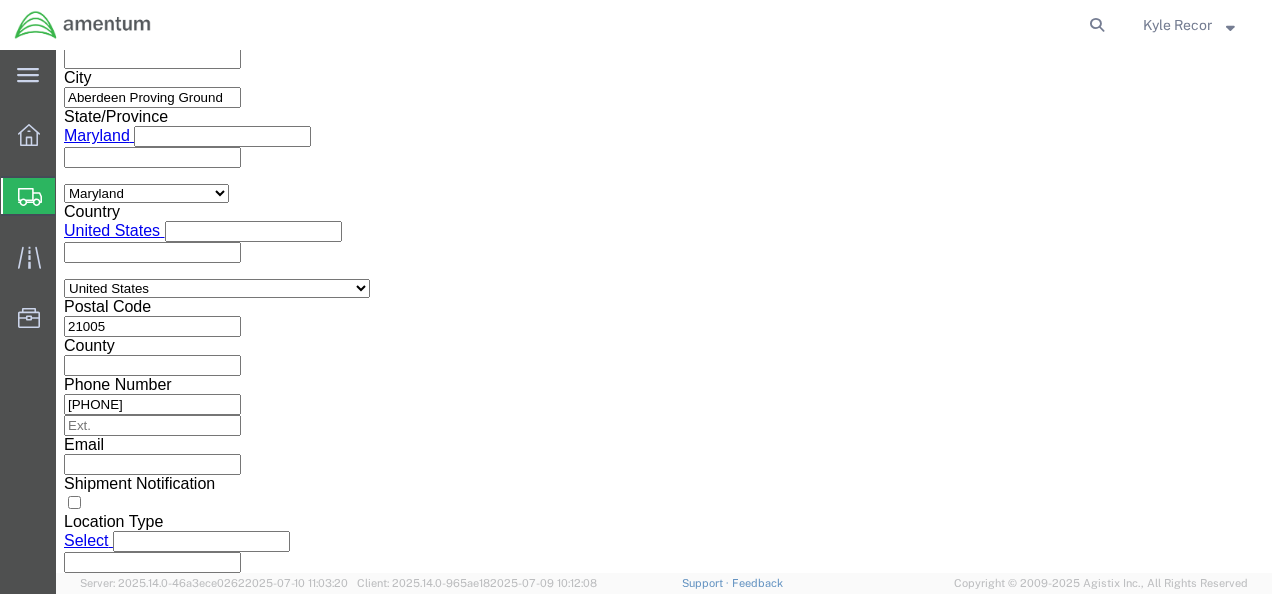 scroll, scrollTop: 1544, scrollLeft: 0, axis: vertical 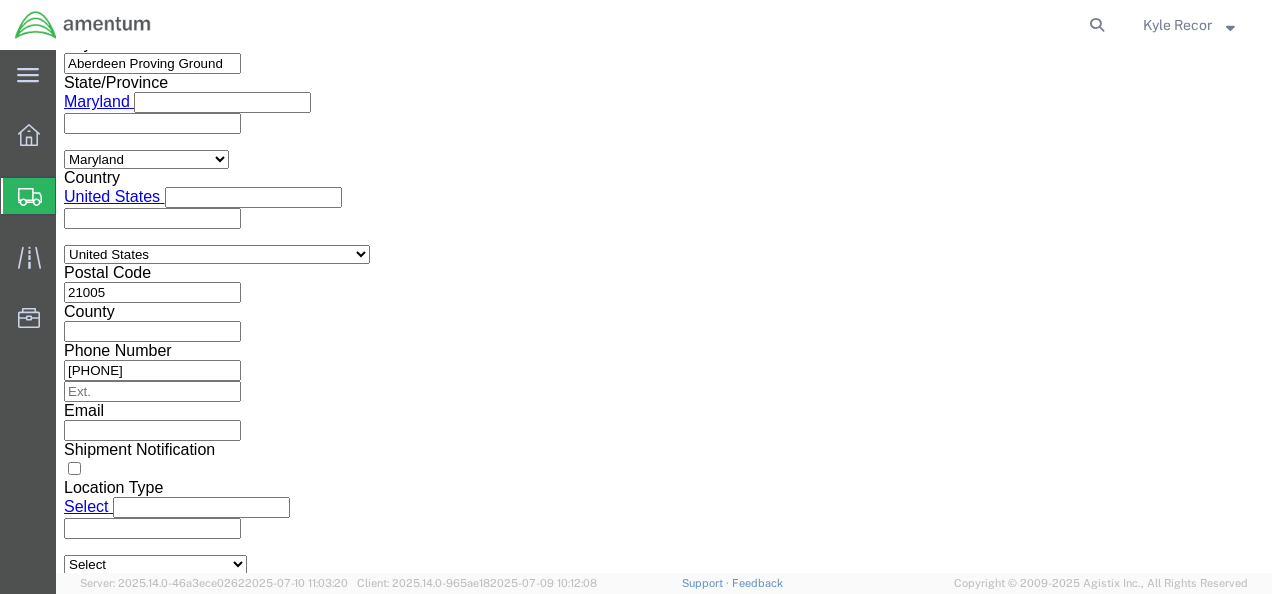 click 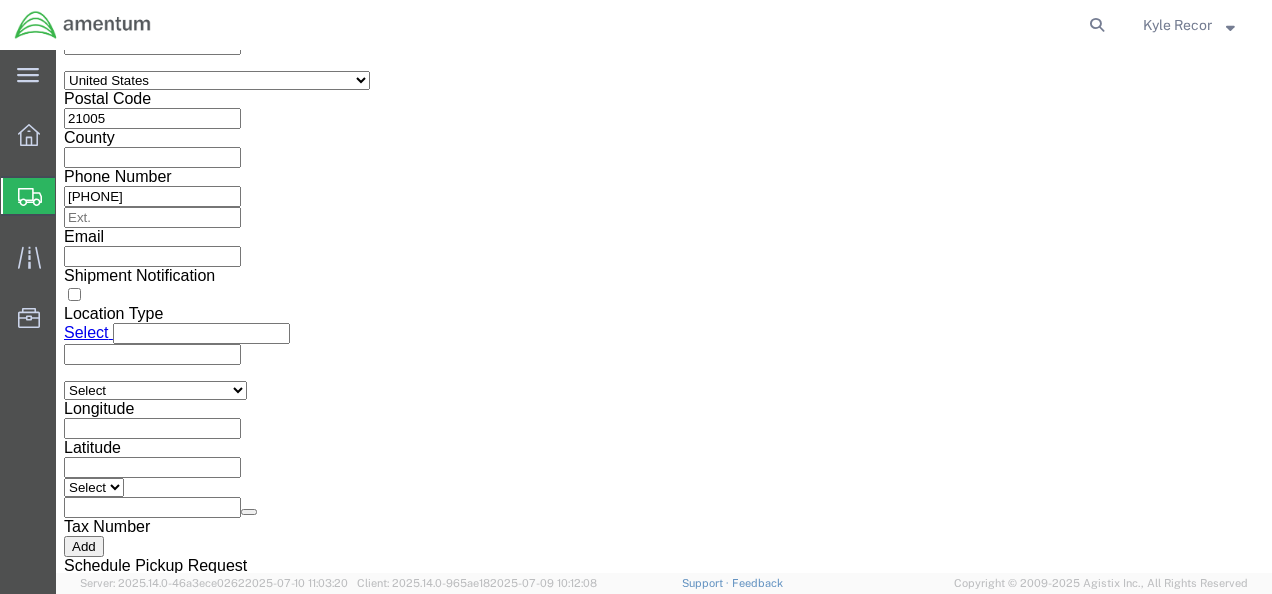 type on "4998.R.1521.AN.AN.0D.WPNT.00" 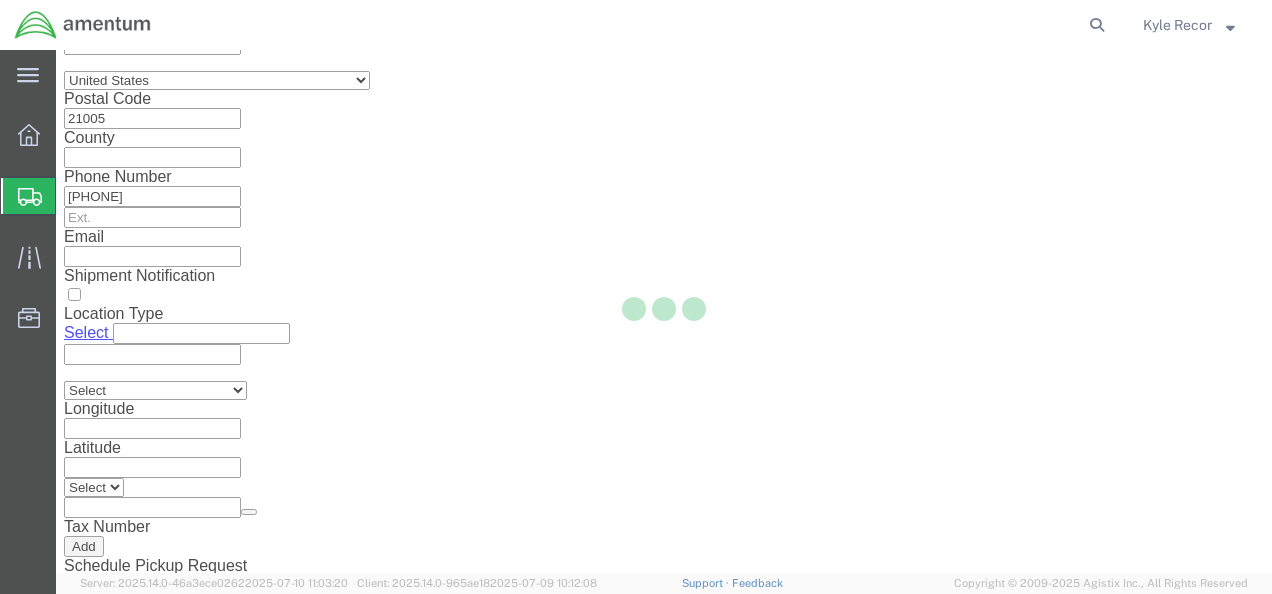 scroll, scrollTop: 0, scrollLeft: 0, axis: both 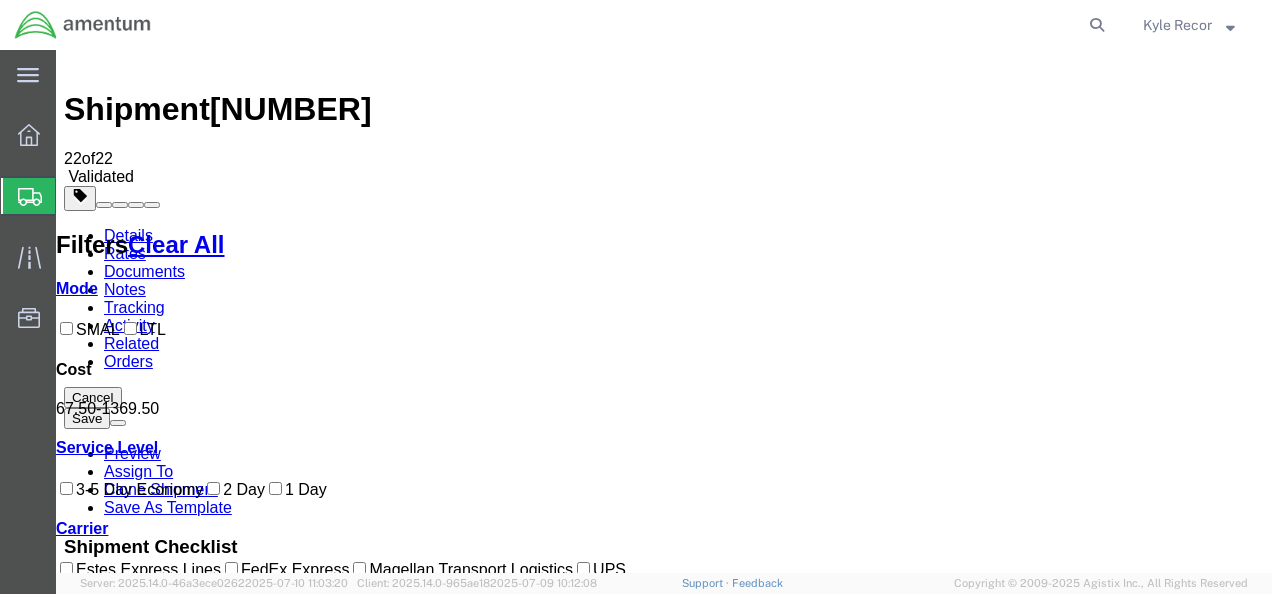 click on "Book" at bounding box center [977, 1536] 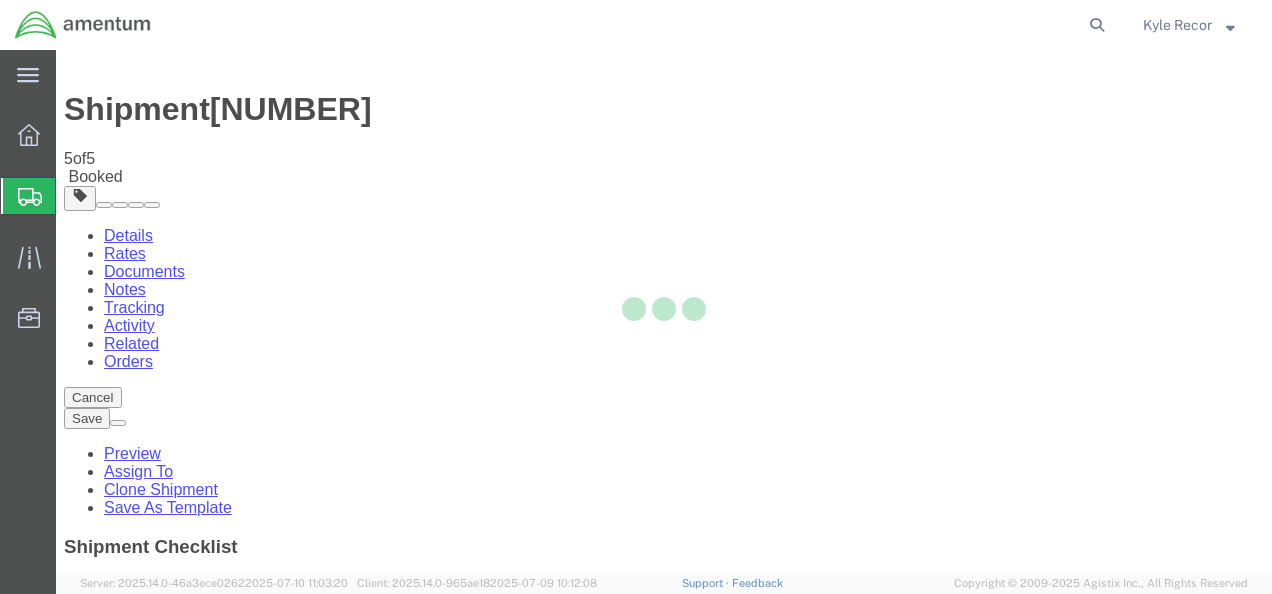 scroll, scrollTop: 0, scrollLeft: 0, axis: both 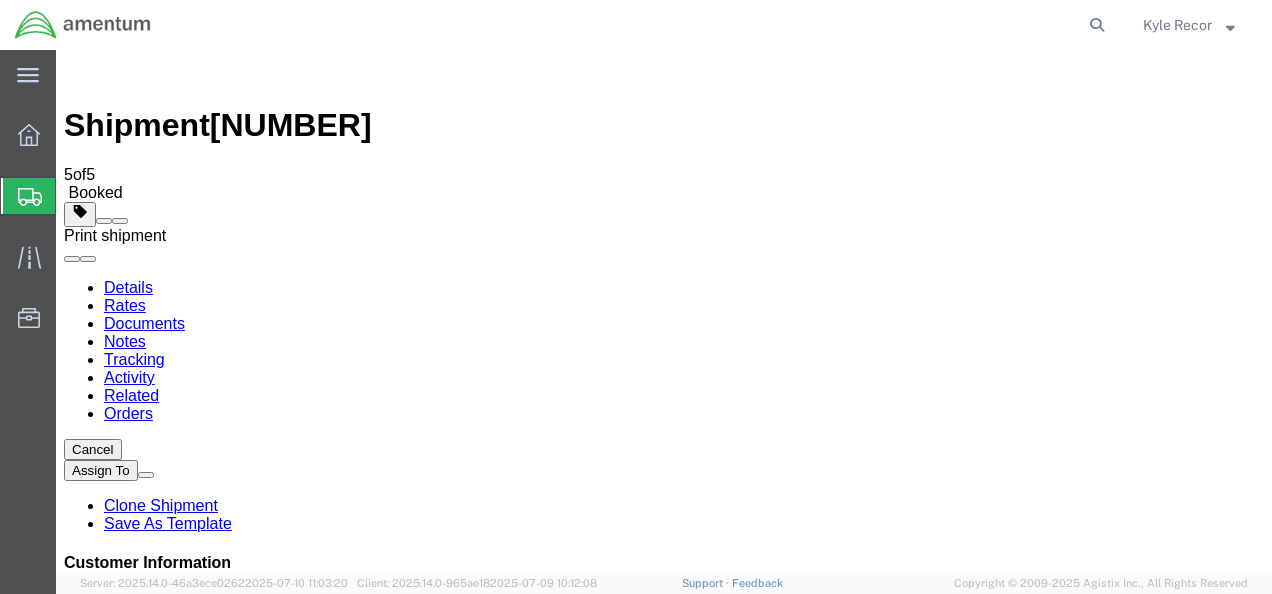 click at bounding box center (120, 221) 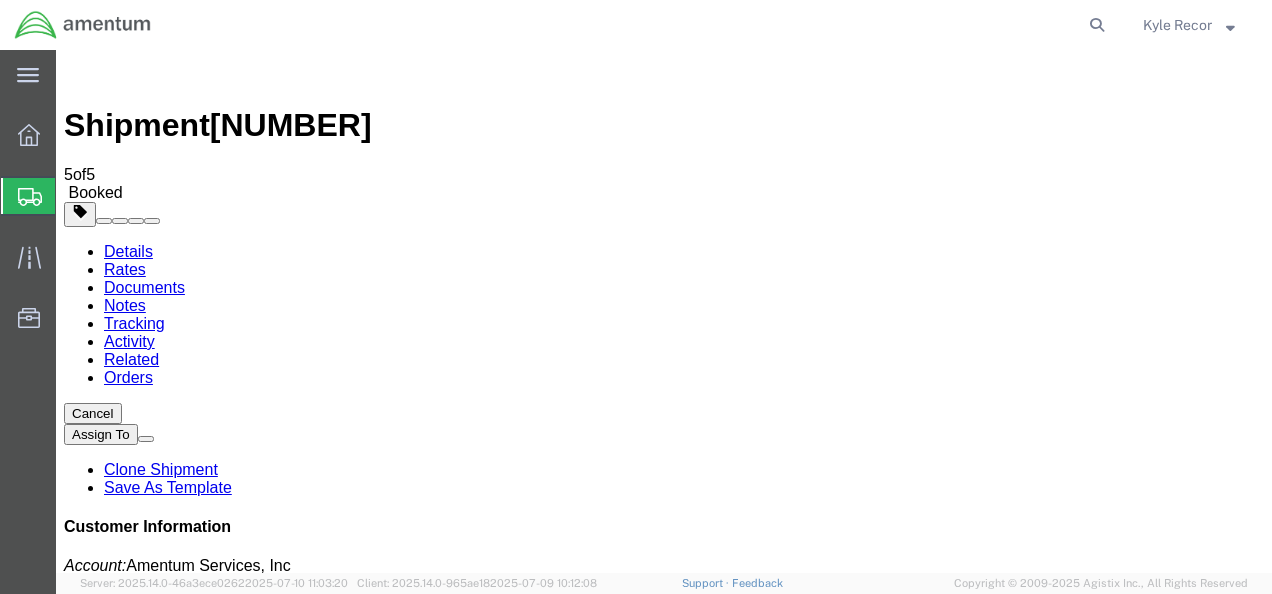 click on "Print All Labels" at bounding box center [157, 1188] 